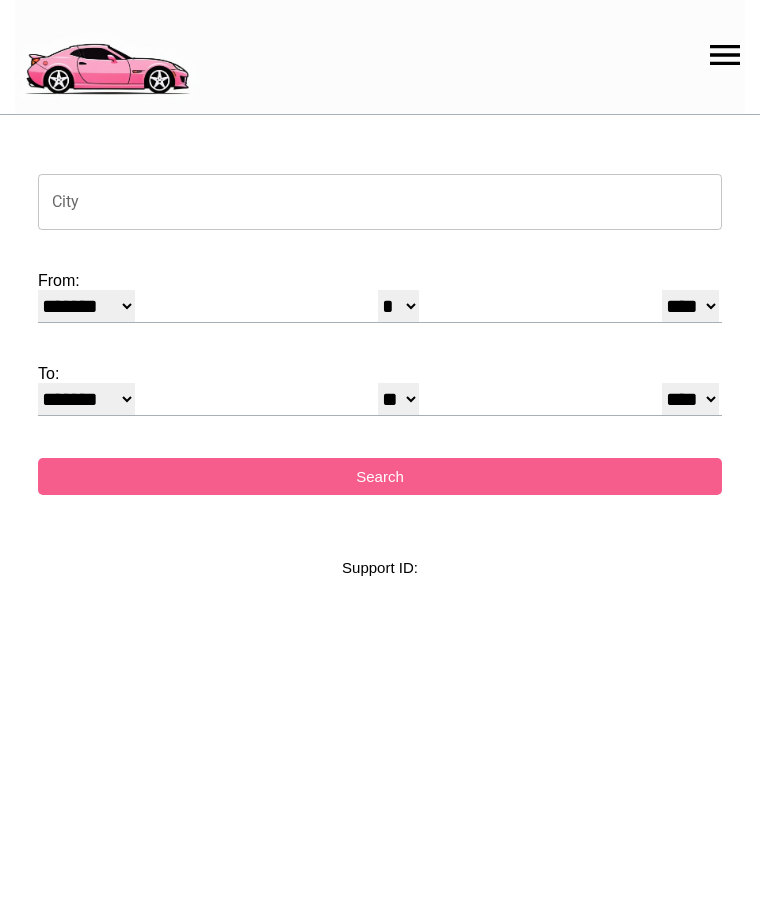 select on "*" 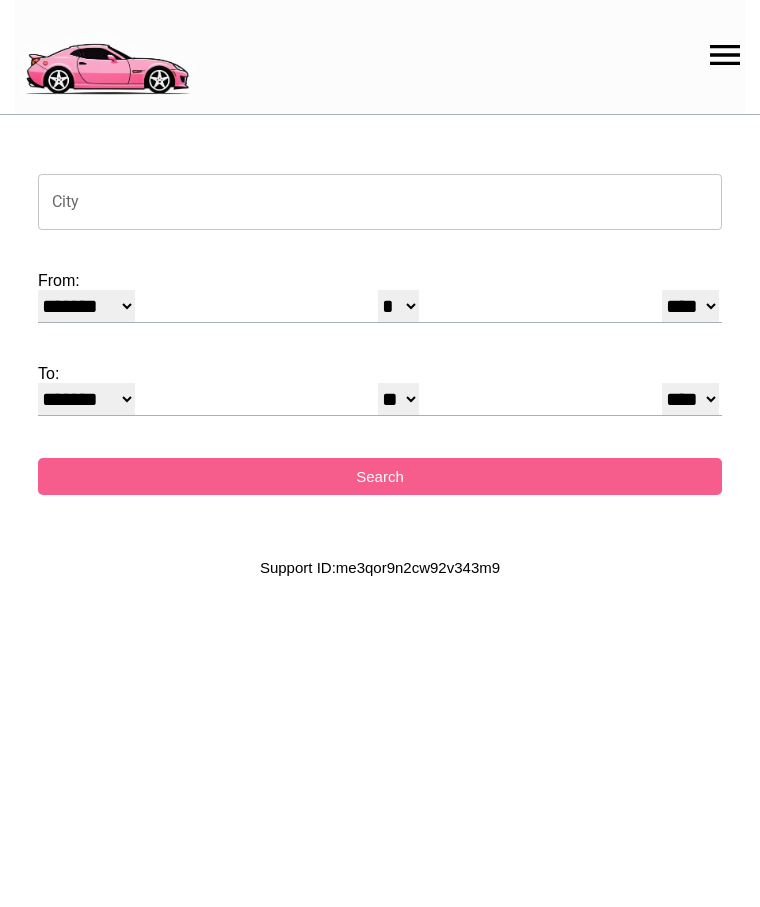 scroll, scrollTop: 0, scrollLeft: 0, axis: both 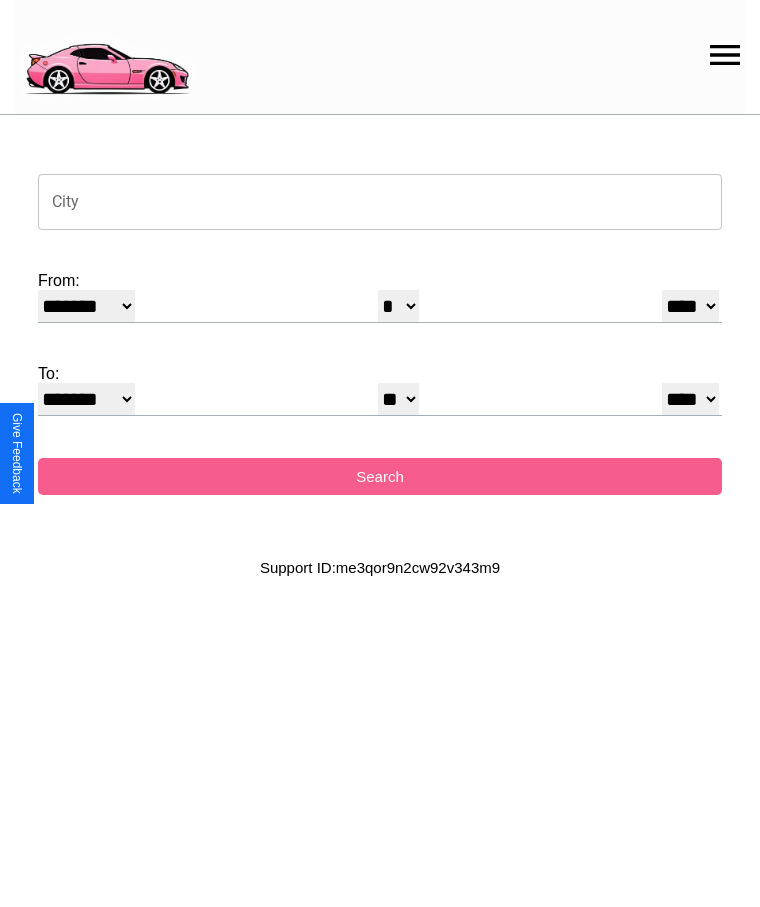 click on "City" at bounding box center (380, 202) 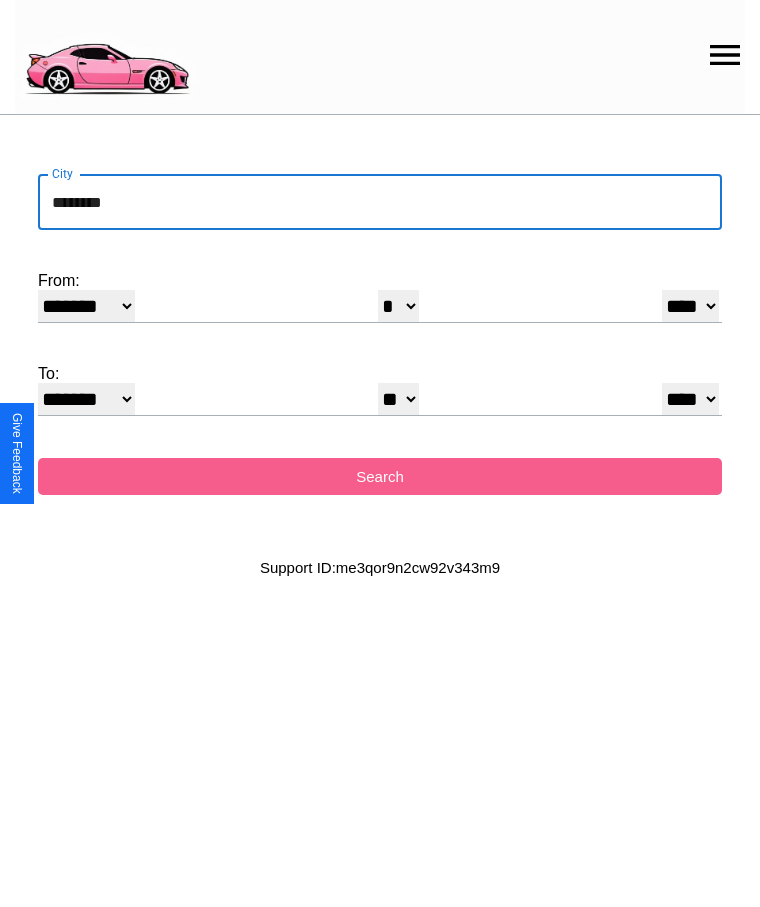 type on "********" 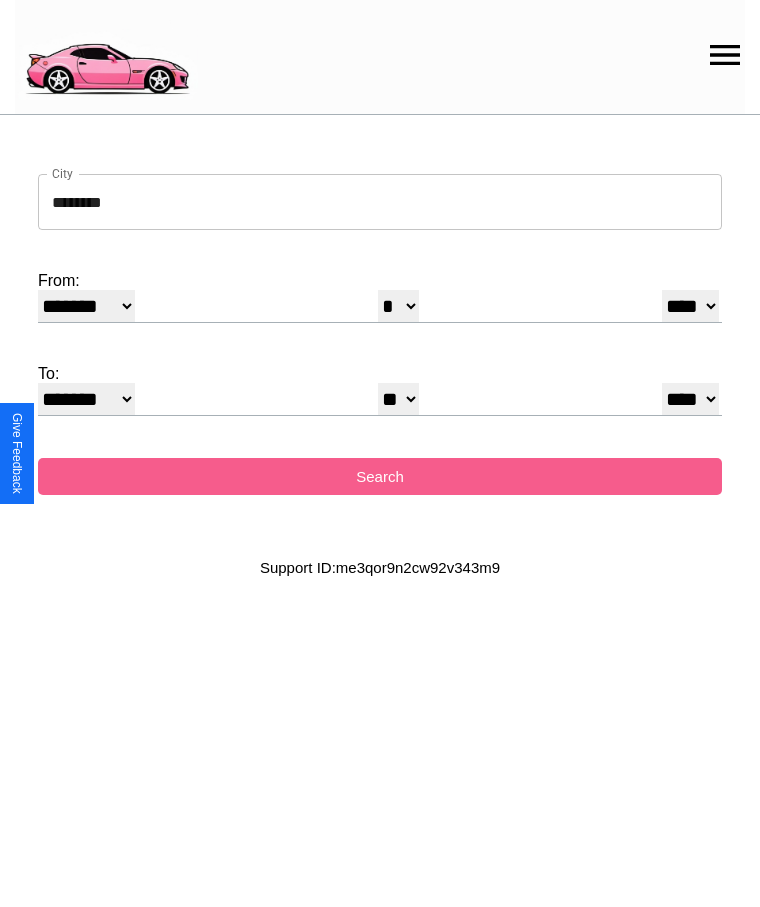click on "******* ******** ***** ***** *** **** **** ****** ********* ******* ******** ********" at bounding box center (86, 306) 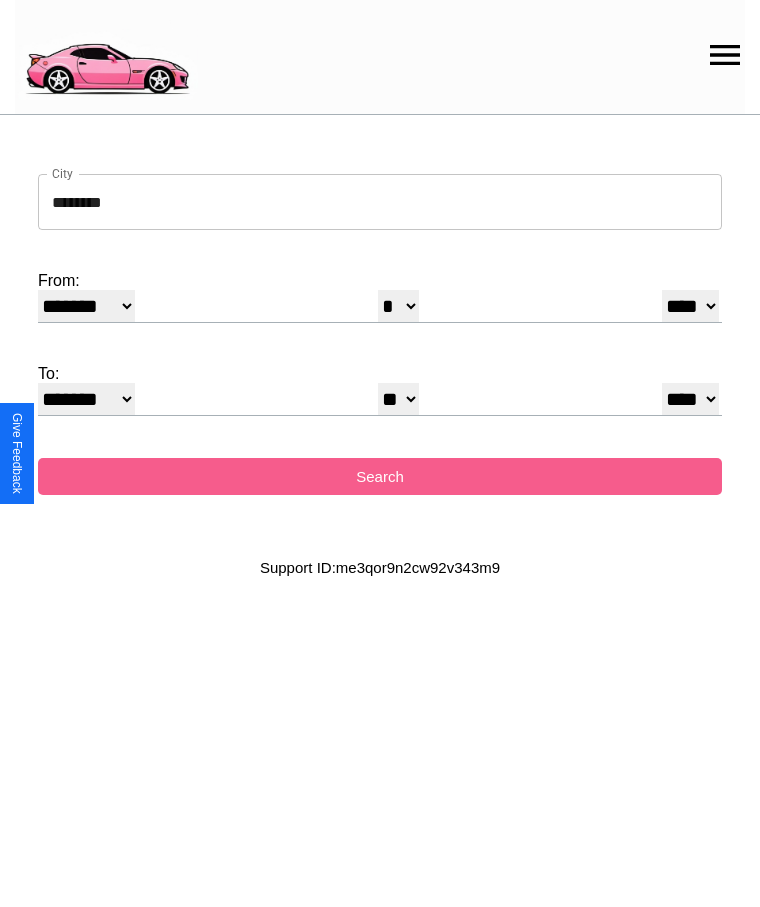 select on "*" 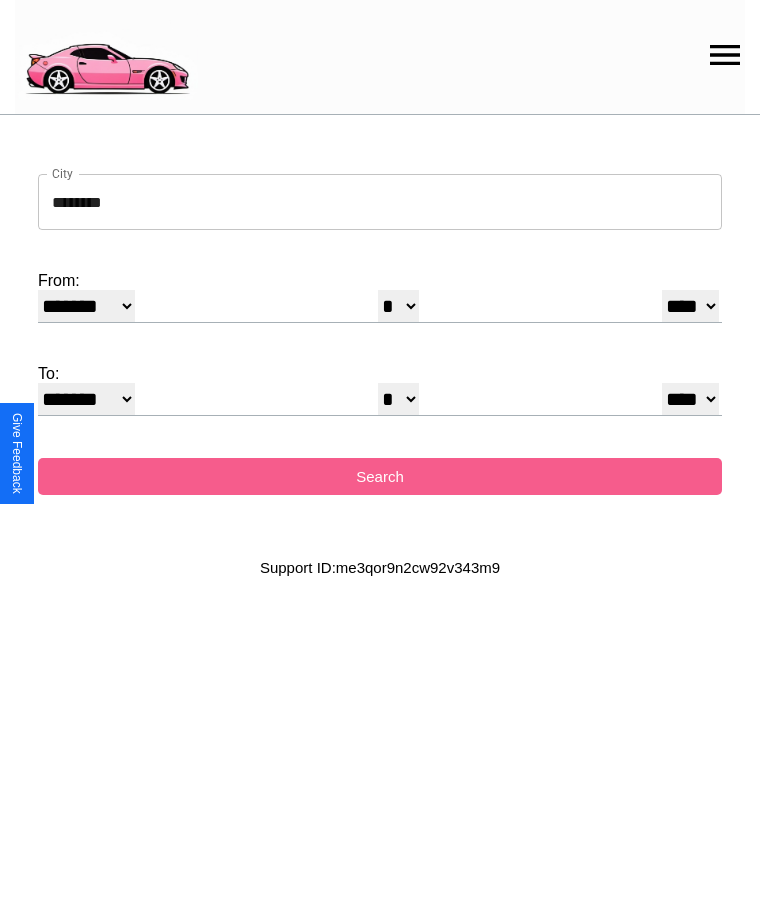 click on "* * * * * * * * * ** ** ** ** ** ** ** ** ** ** ** ** ** ** ** ** ** ** ** ** **" at bounding box center (398, 399) 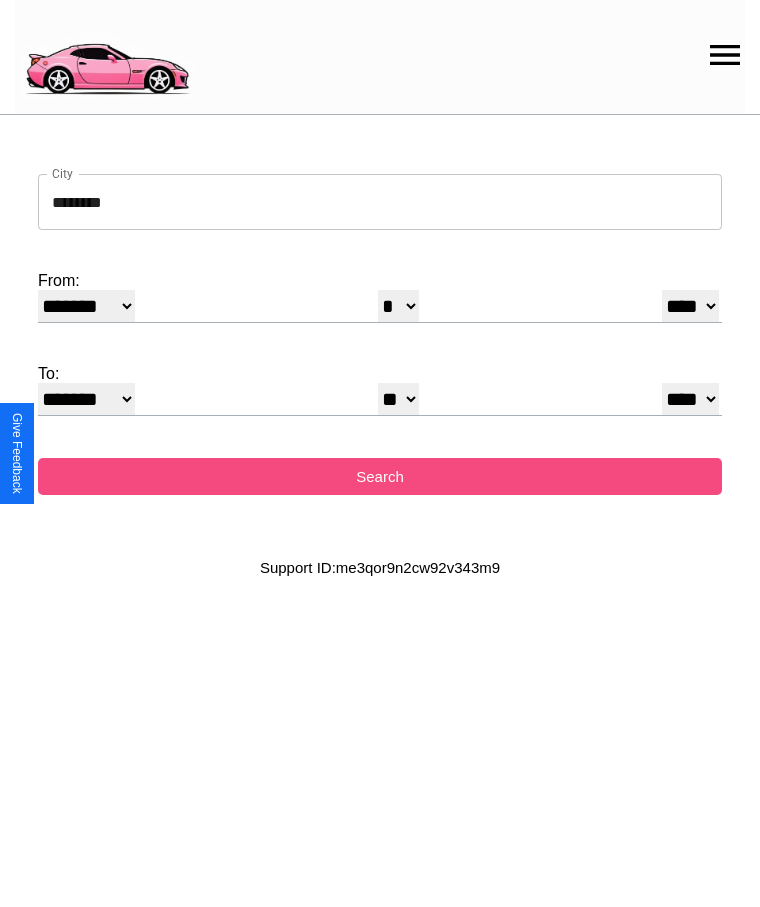 click on "Search" at bounding box center (380, 476) 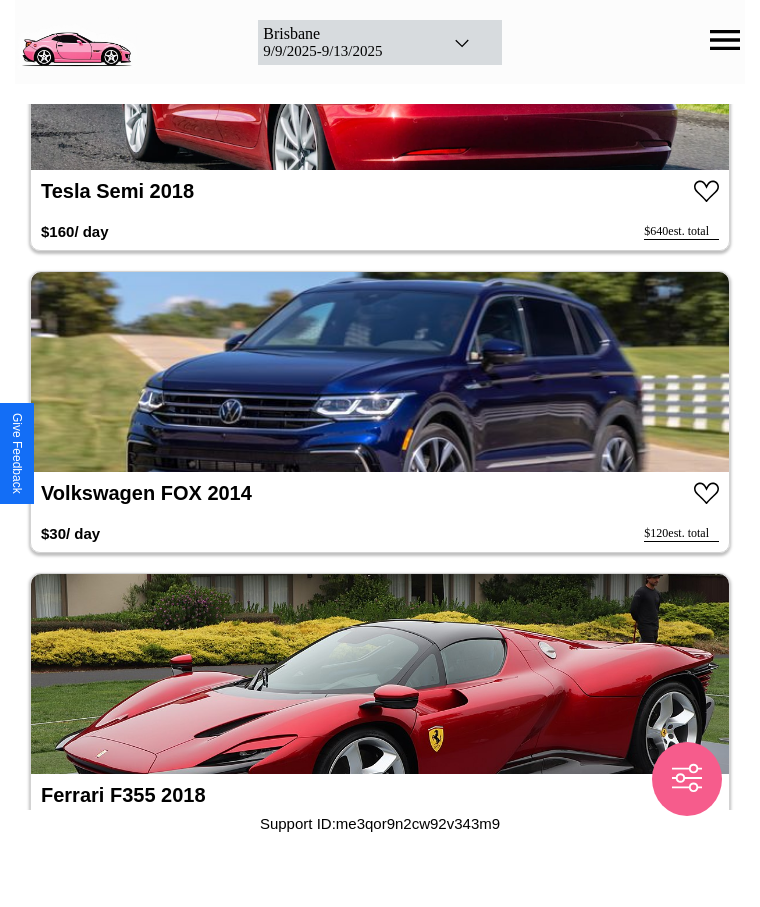 scroll, scrollTop: 1026, scrollLeft: 0, axis: vertical 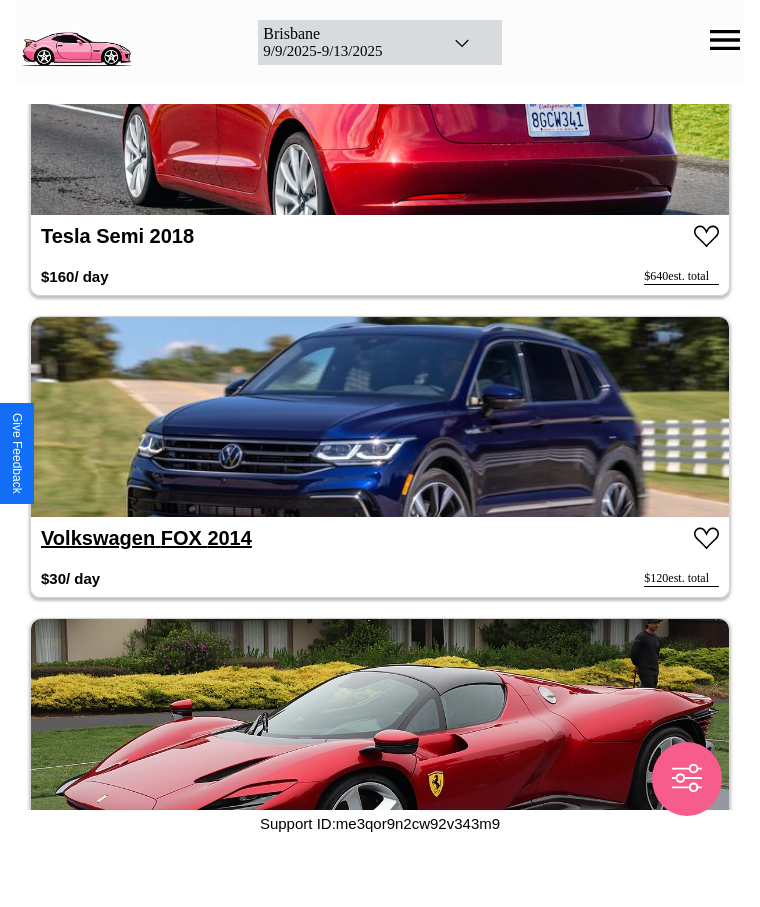 click on "Volkswagen   FOX   2014" at bounding box center [146, 538] 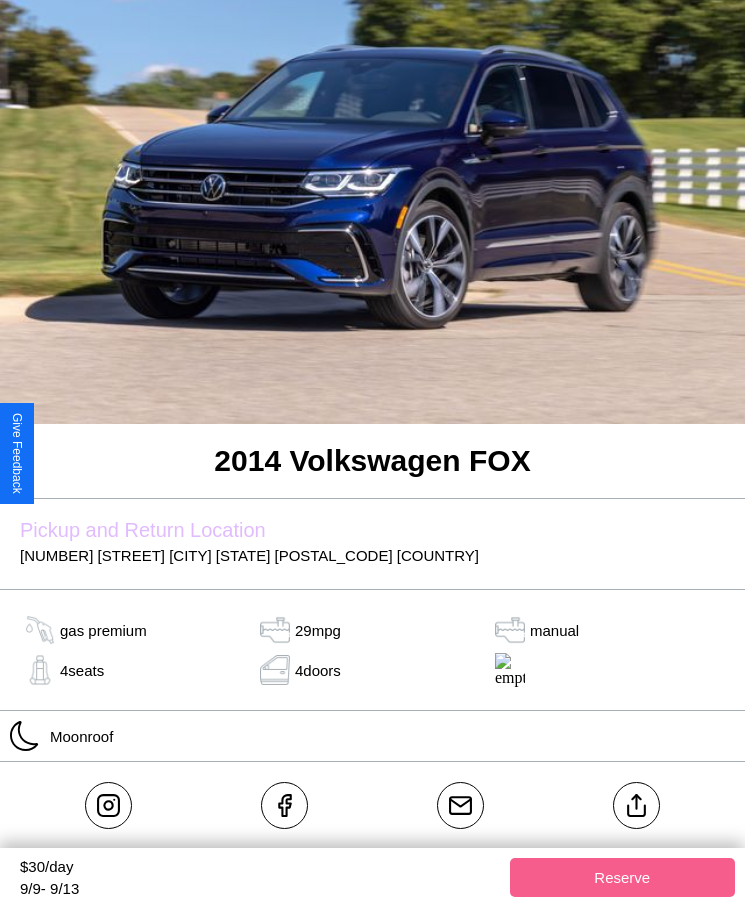 scroll, scrollTop: 224, scrollLeft: 0, axis: vertical 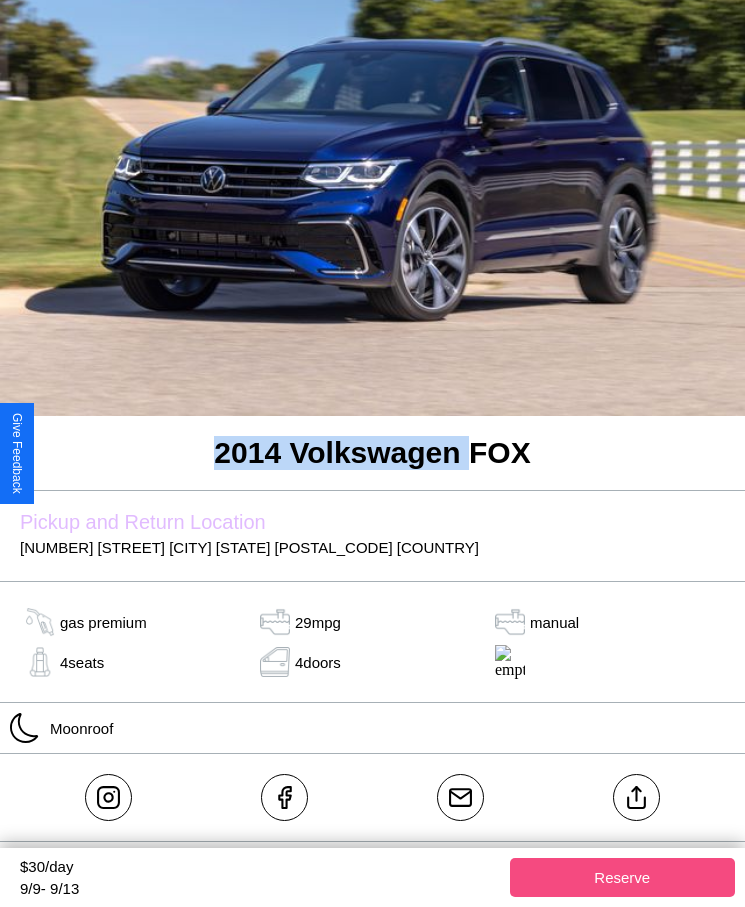 click on "Reserve" at bounding box center (623, 877) 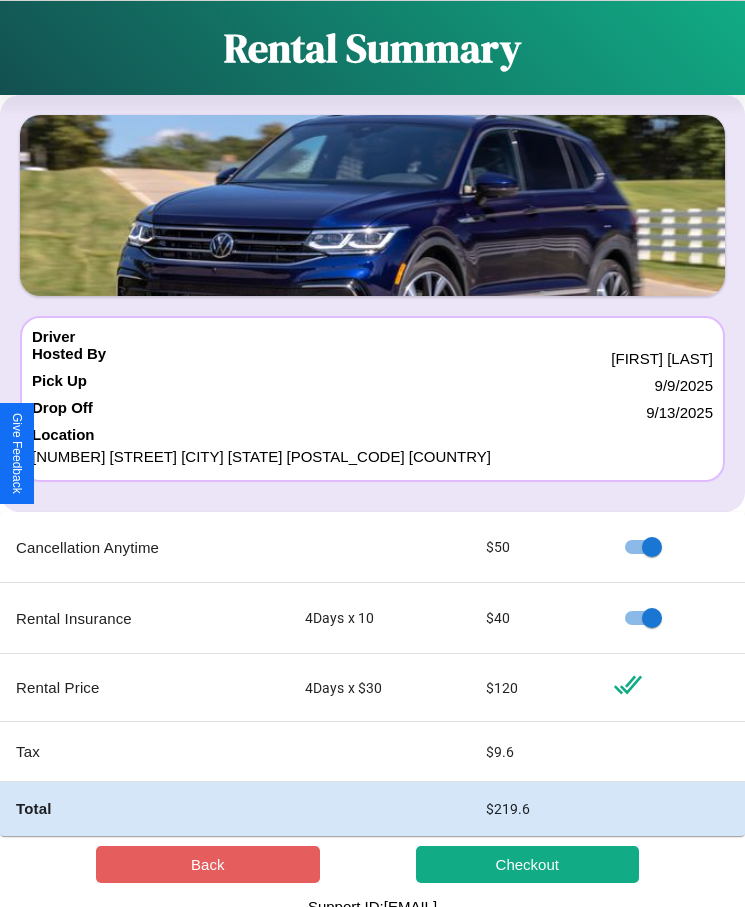 scroll, scrollTop: 13, scrollLeft: 0, axis: vertical 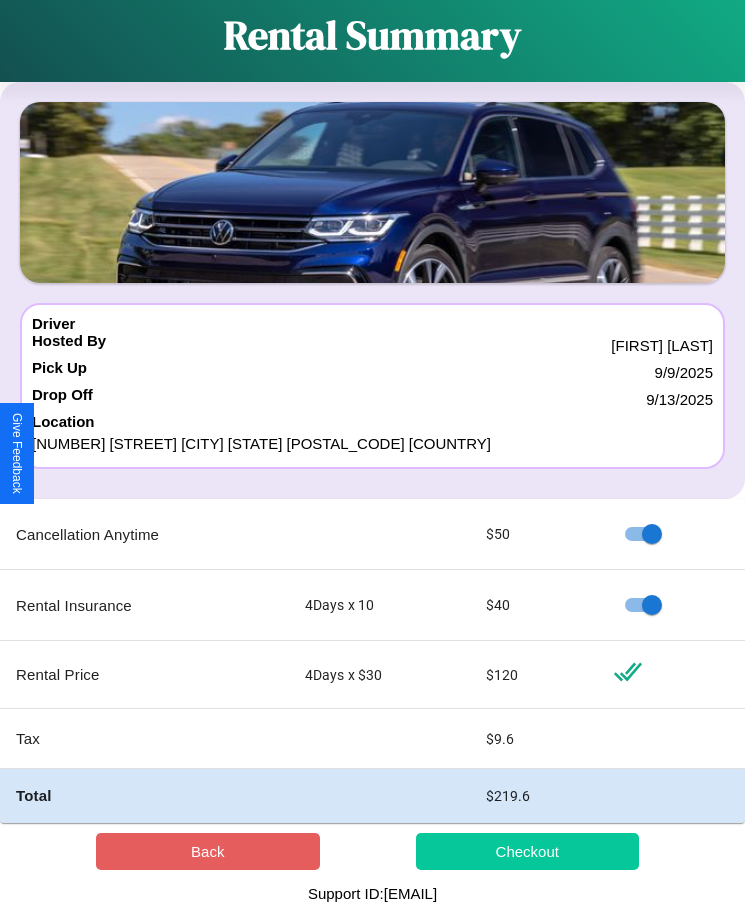 click on "Checkout" at bounding box center (528, 851) 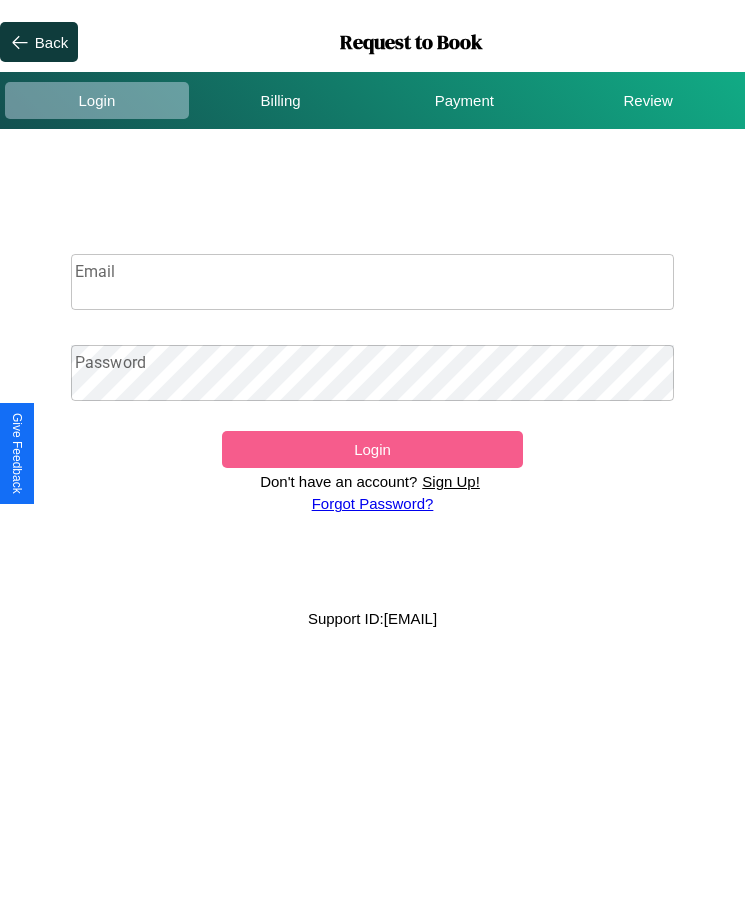 scroll, scrollTop: 0, scrollLeft: 0, axis: both 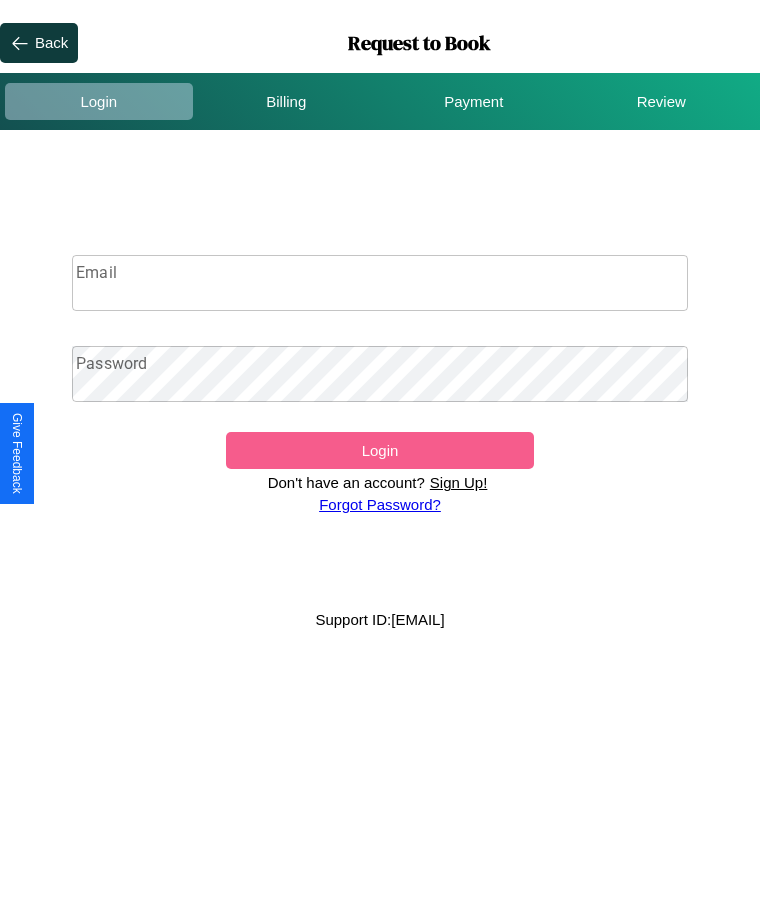 click on "Sign Up!" at bounding box center [459, 482] 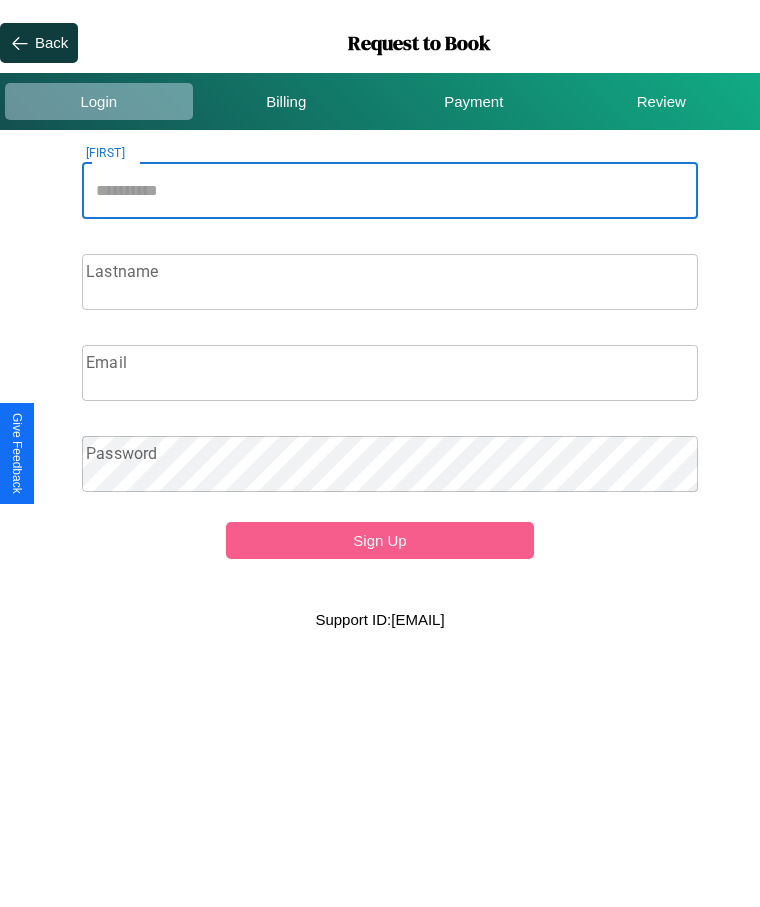 click on "Firstname" at bounding box center [390, 191] 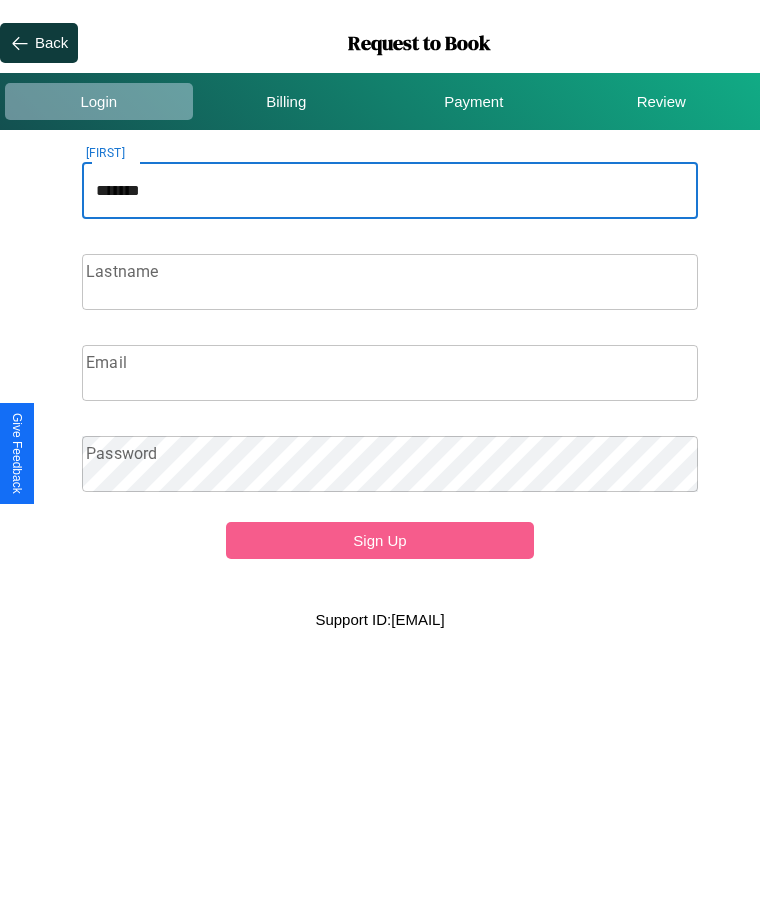 type on "*******" 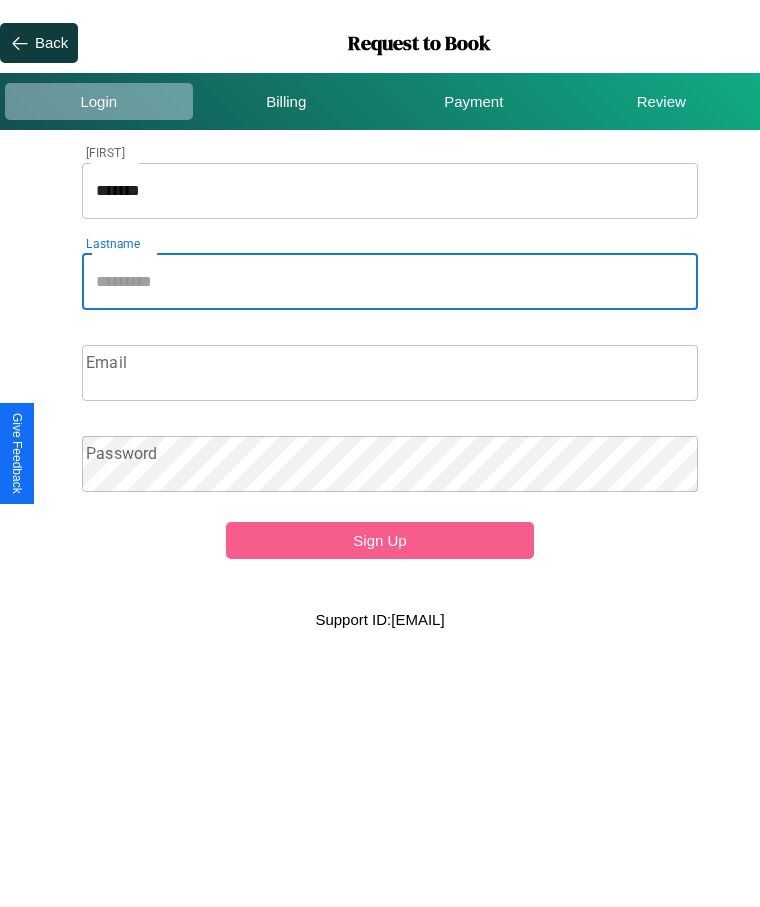click on "Lastname" at bounding box center [390, 282] 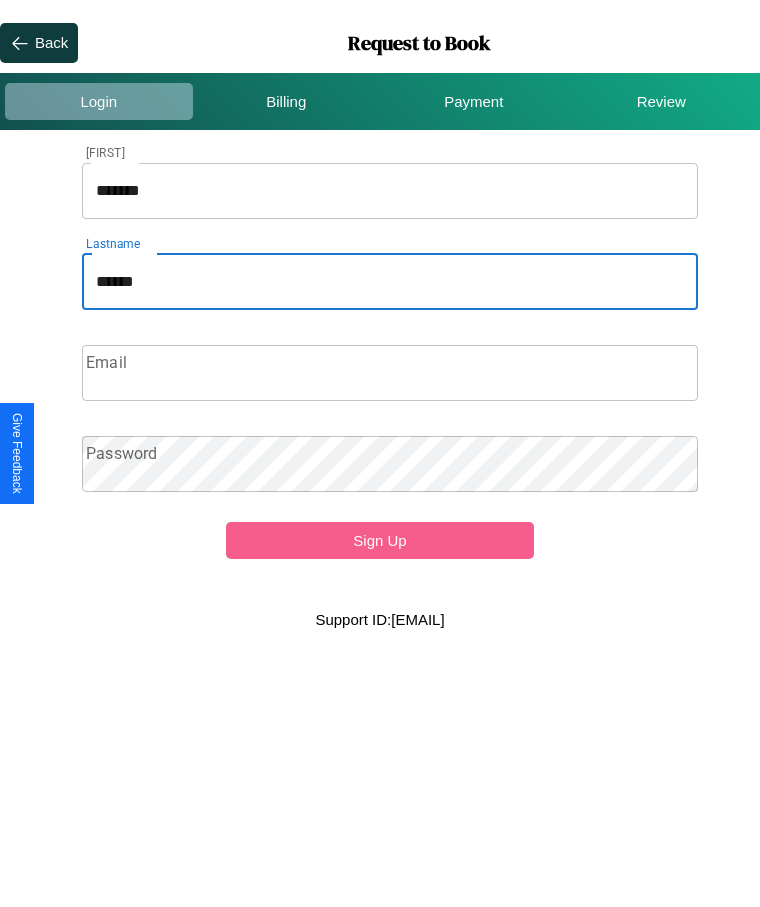 type on "******" 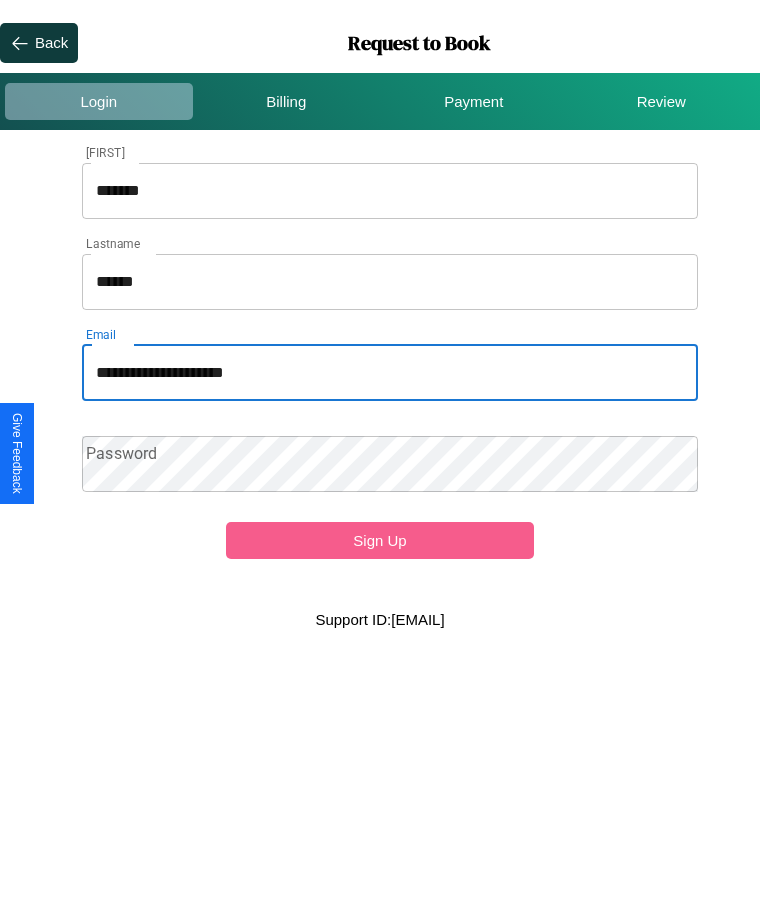 type on "**********" 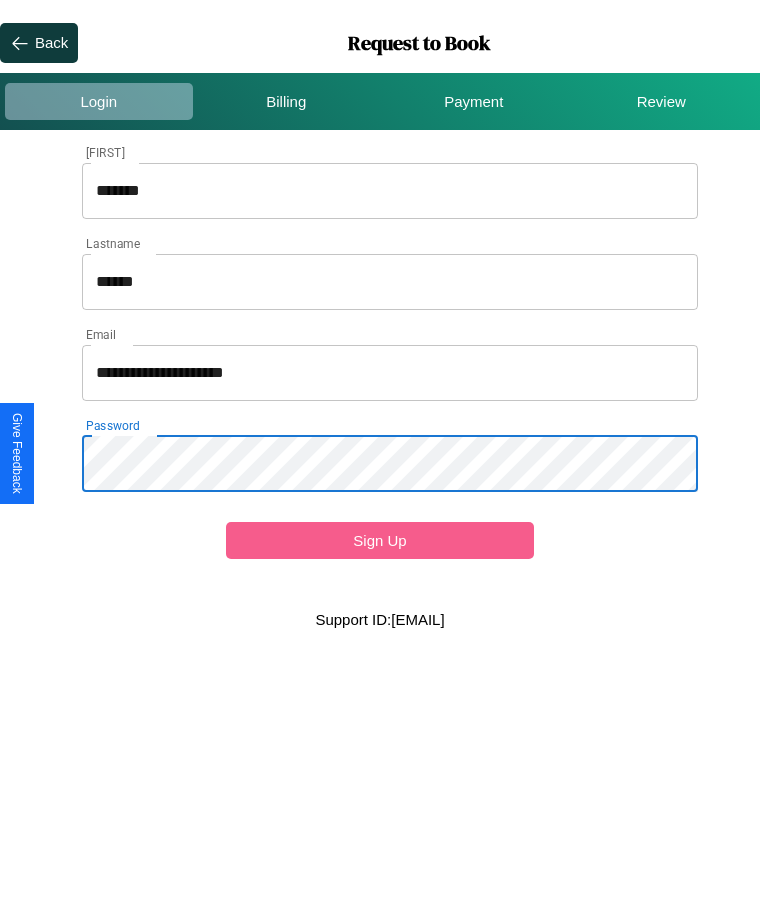 click on "Sign Up" at bounding box center (380, 540) 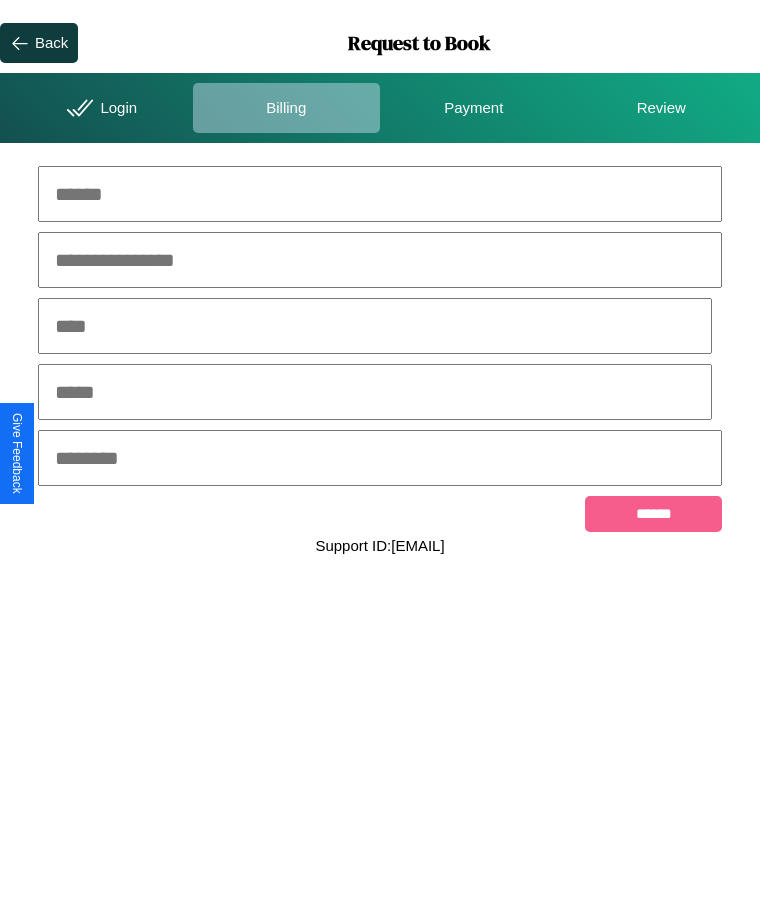 click at bounding box center [380, 194] 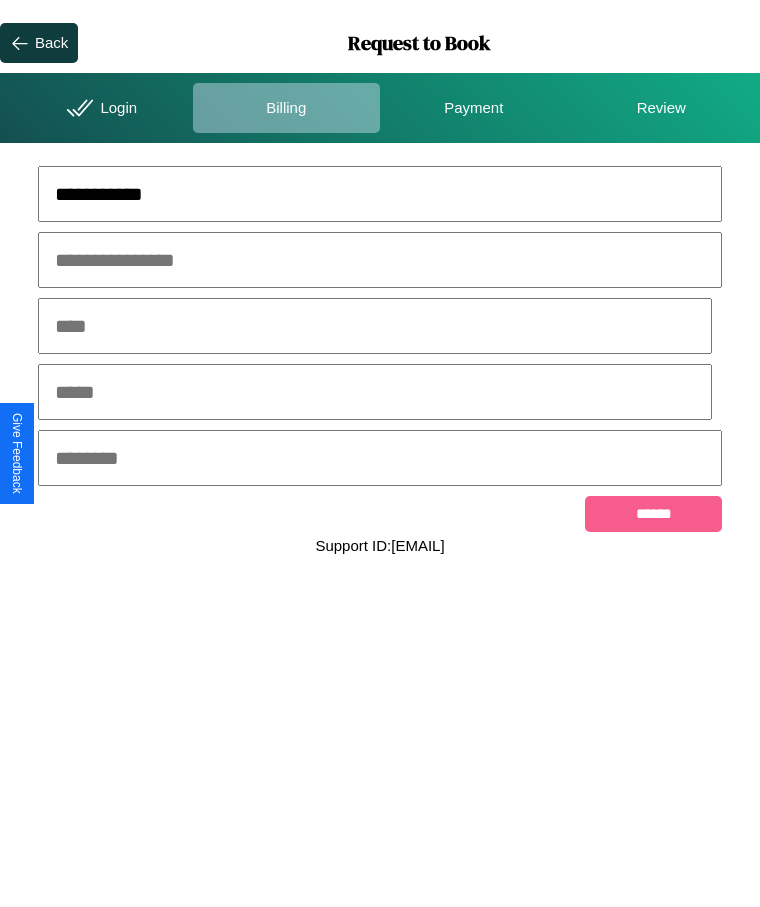 type on "**********" 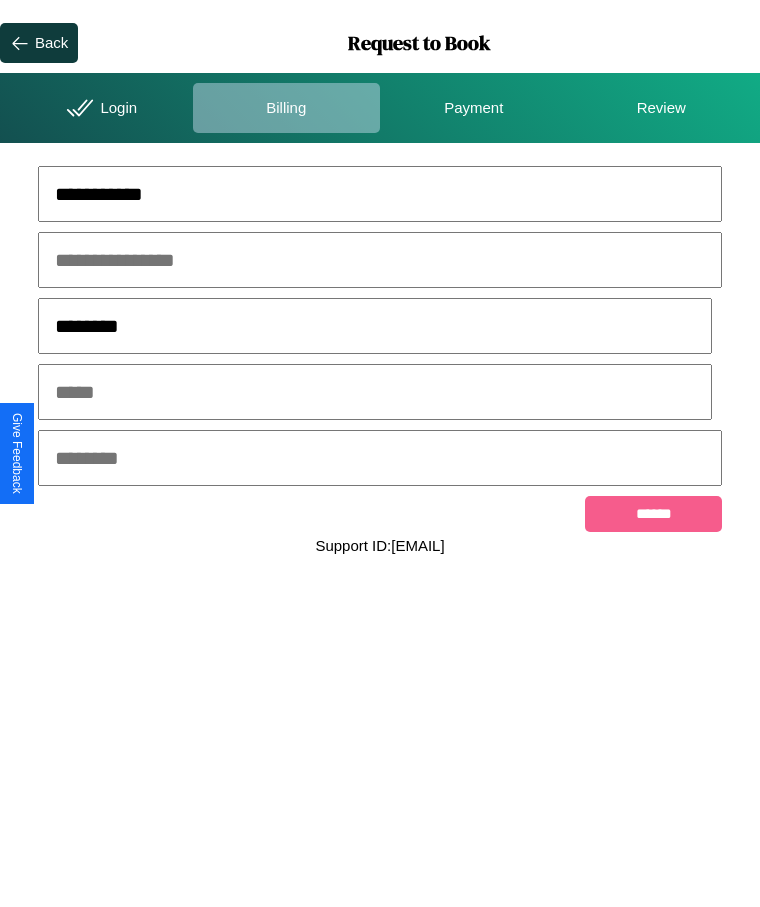 type on "********" 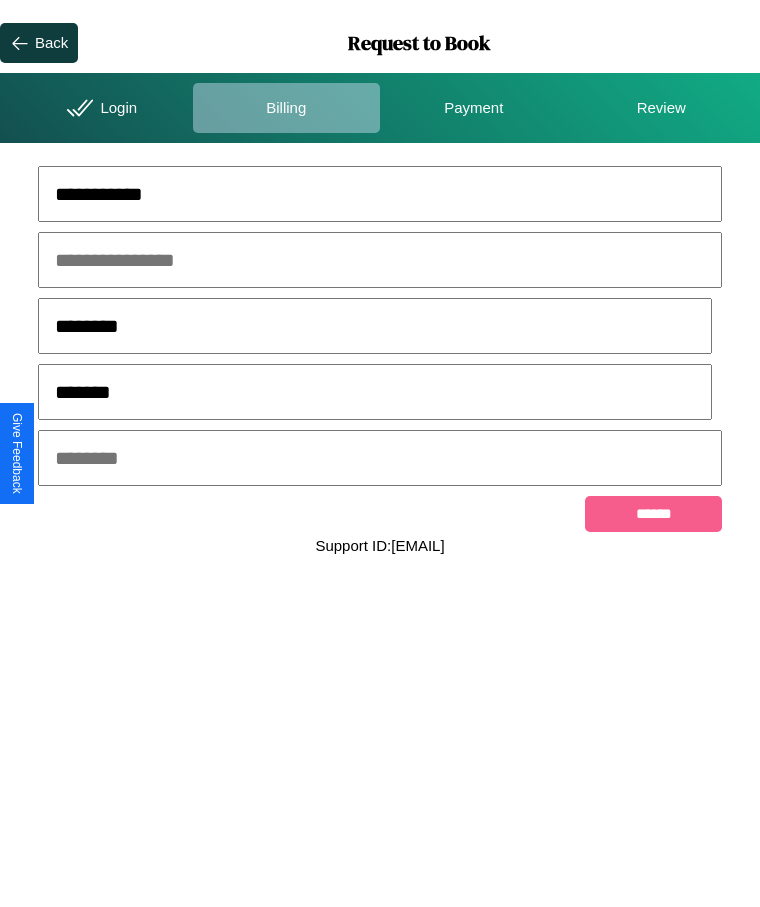 type on "*******" 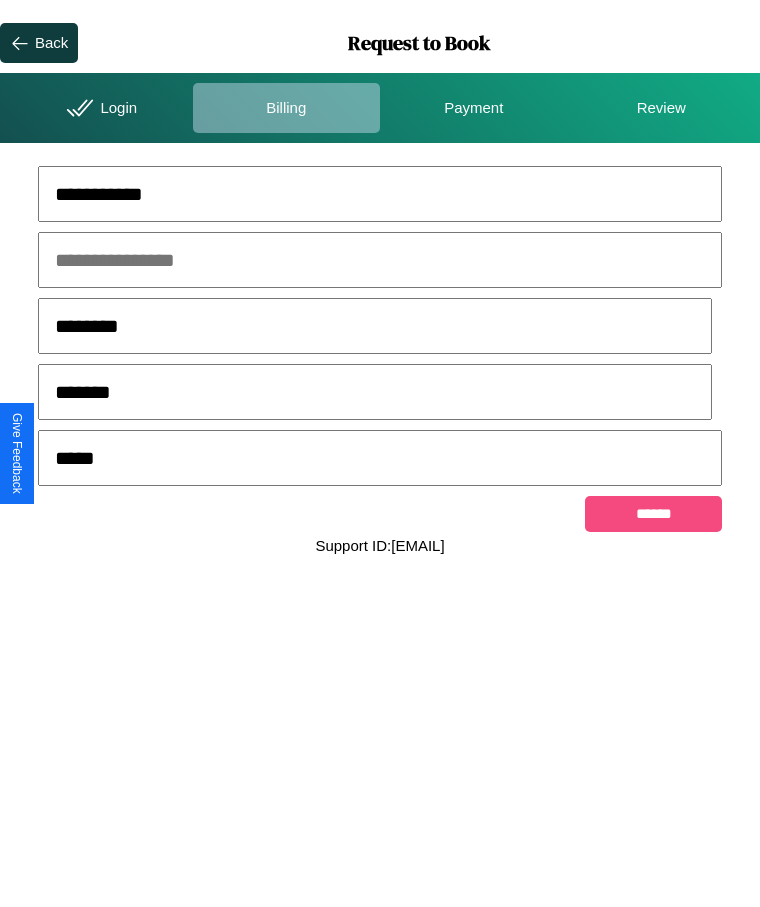 type on "*****" 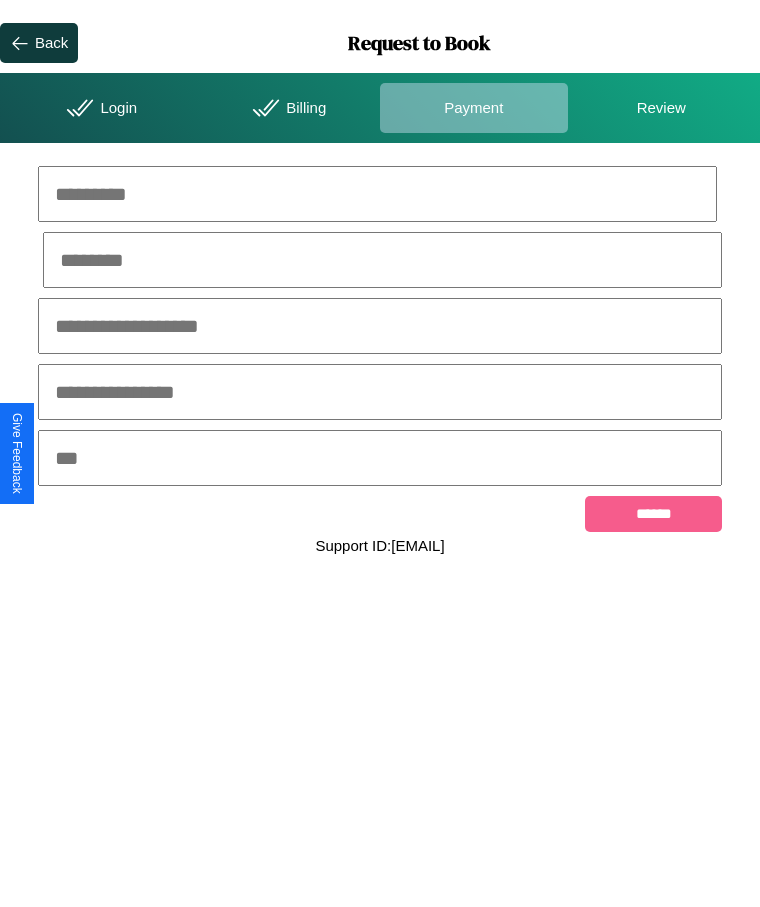 click at bounding box center (377, 194) 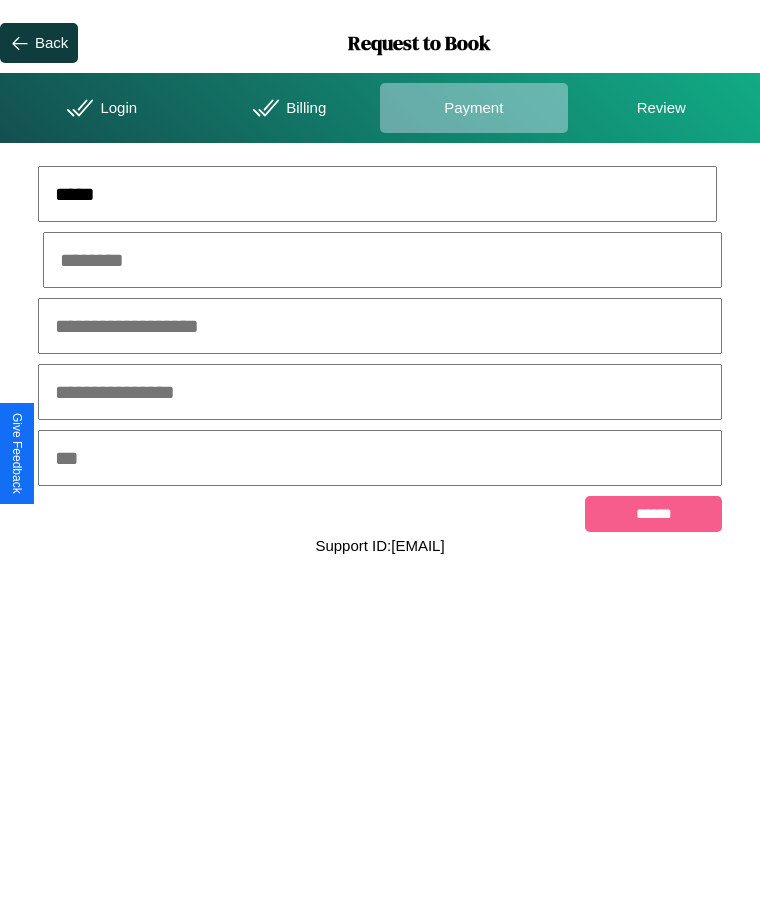 type on "*****" 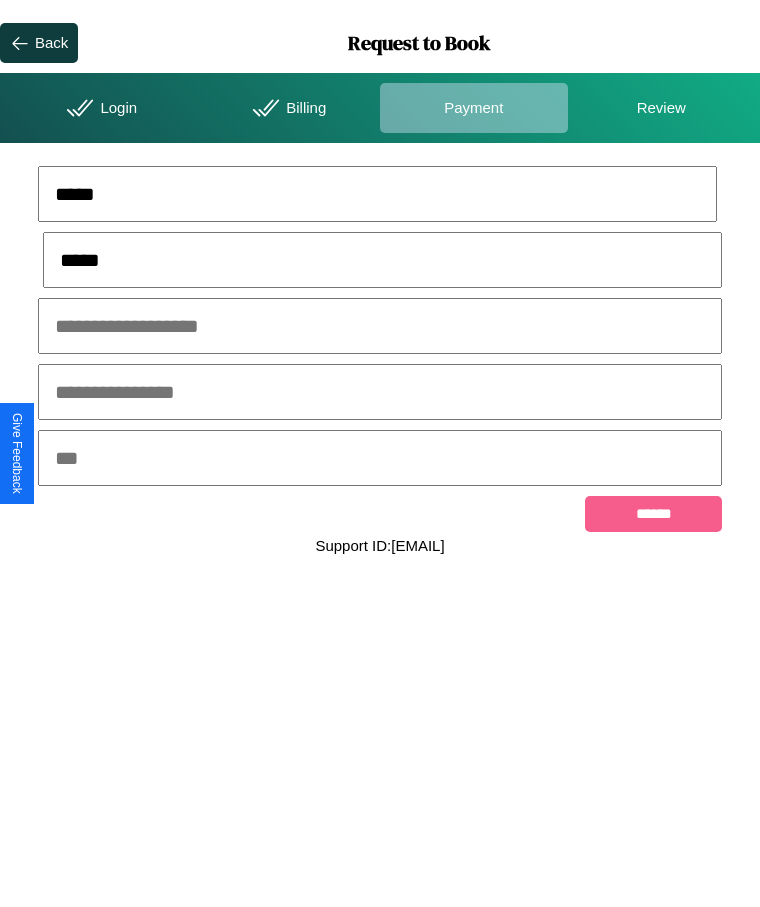 type on "*****" 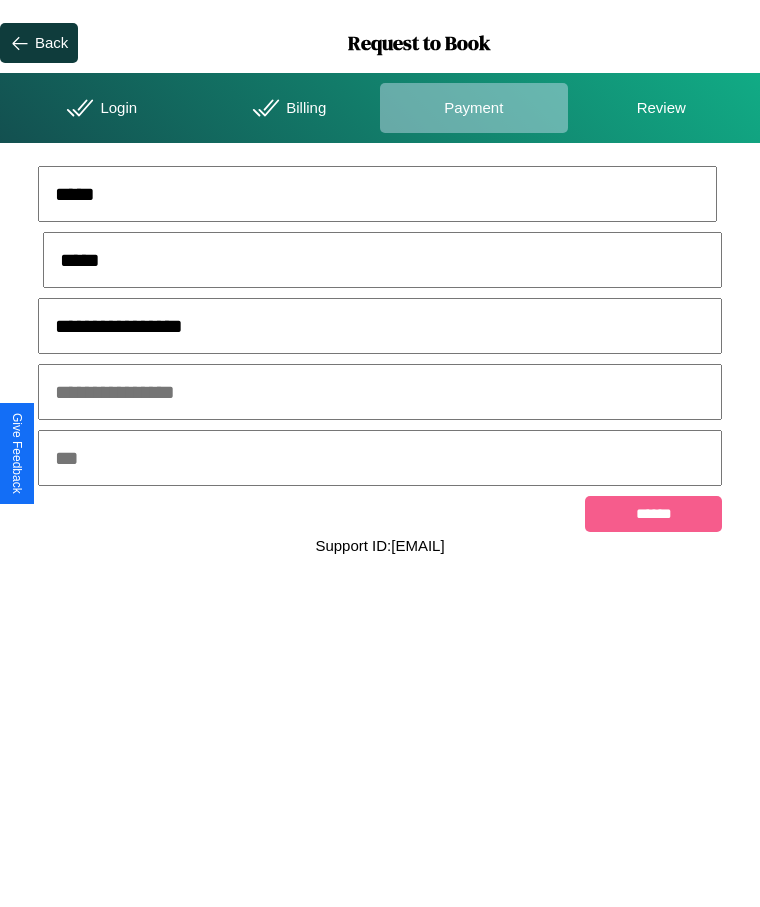 type on "**********" 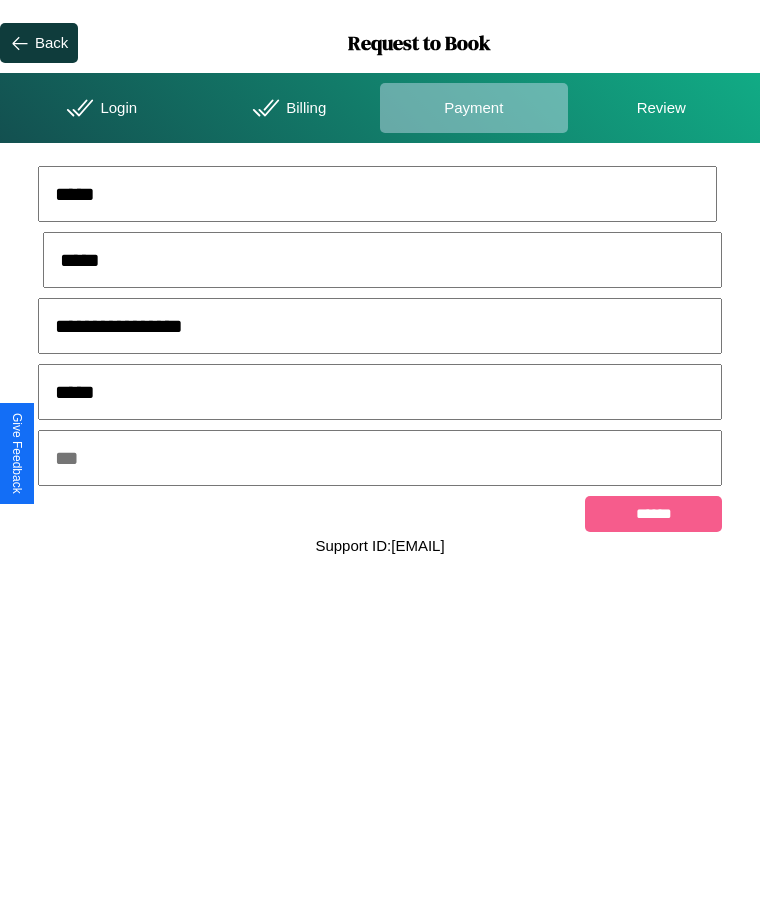 type on "*****" 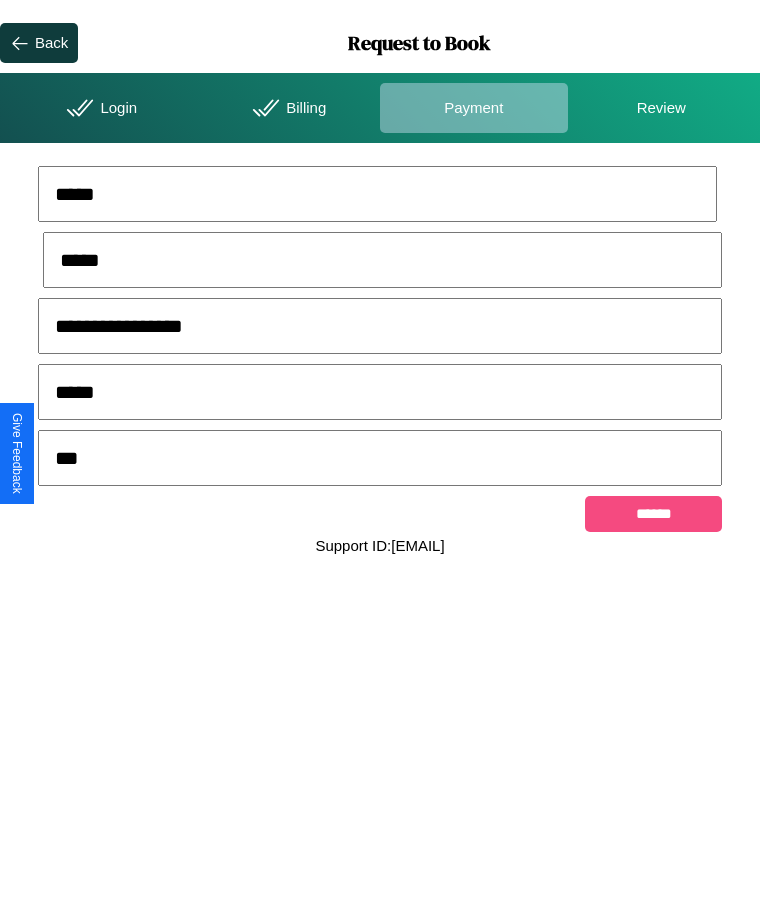 type on "***" 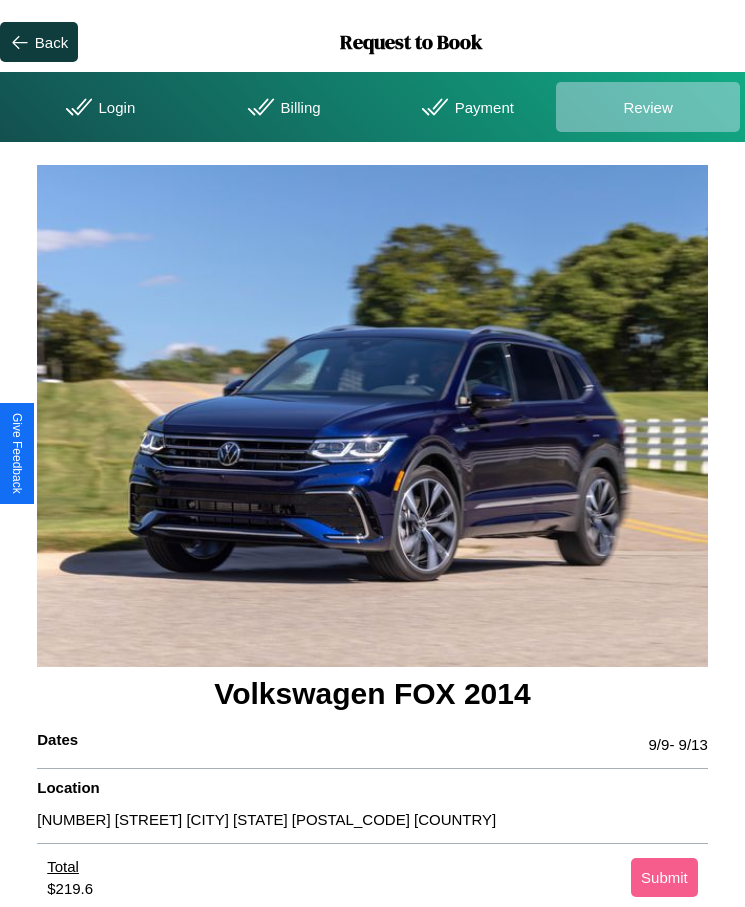 scroll, scrollTop: 2, scrollLeft: 0, axis: vertical 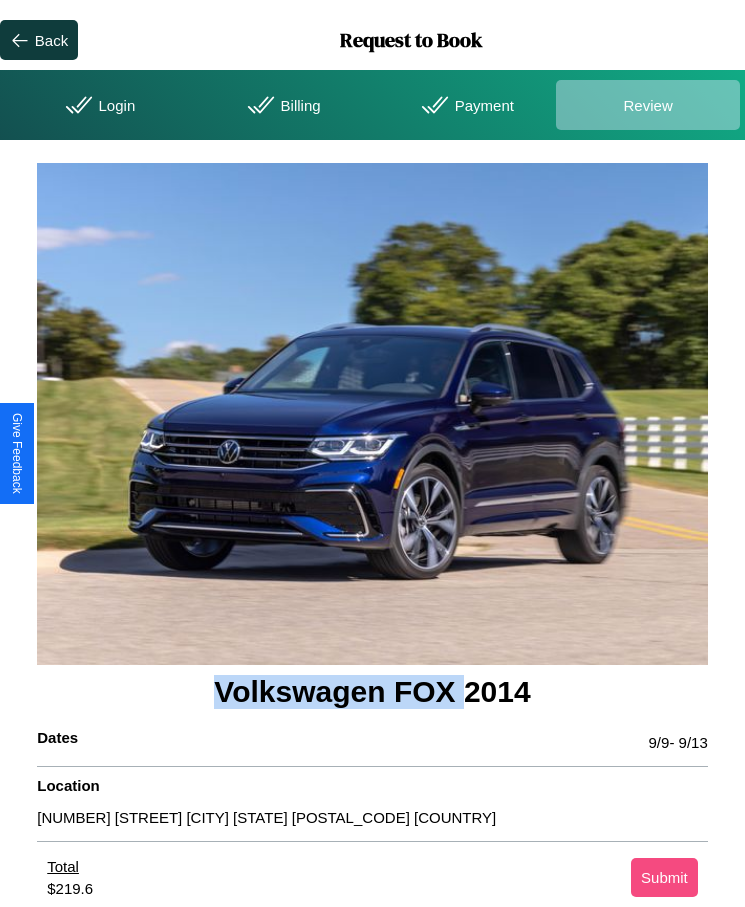 click on "Submit" at bounding box center [664, 877] 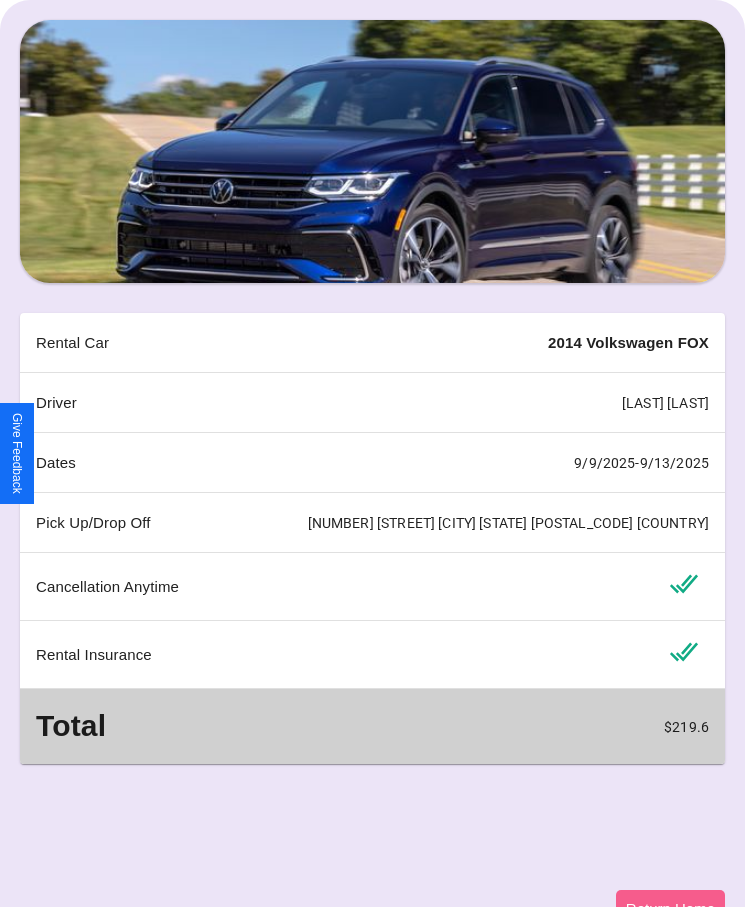 scroll, scrollTop: 162, scrollLeft: 0, axis: vertical 